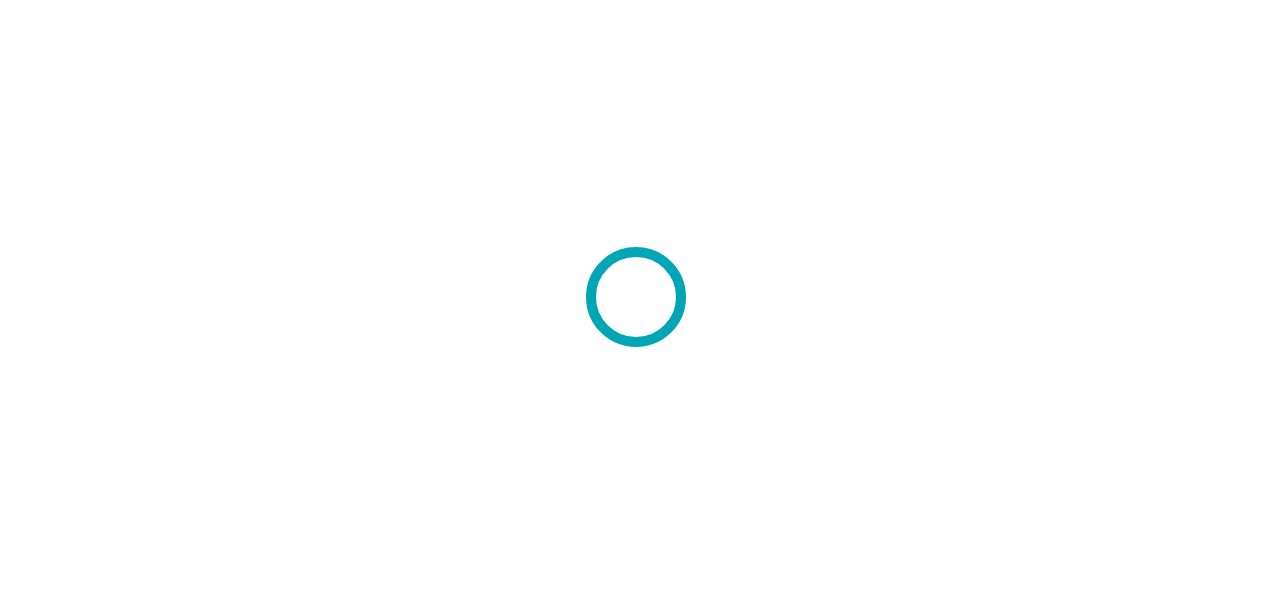 scroll, scrollTop: 0, scrollLeft: 0, axis: both 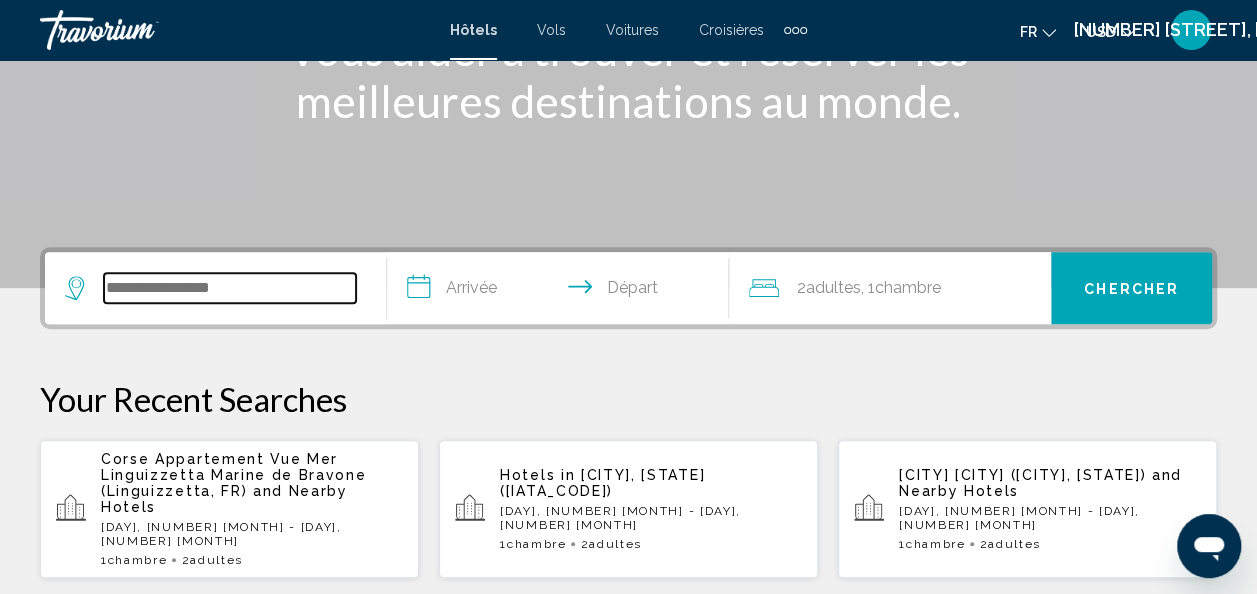 click at bounding box center (230, 288) 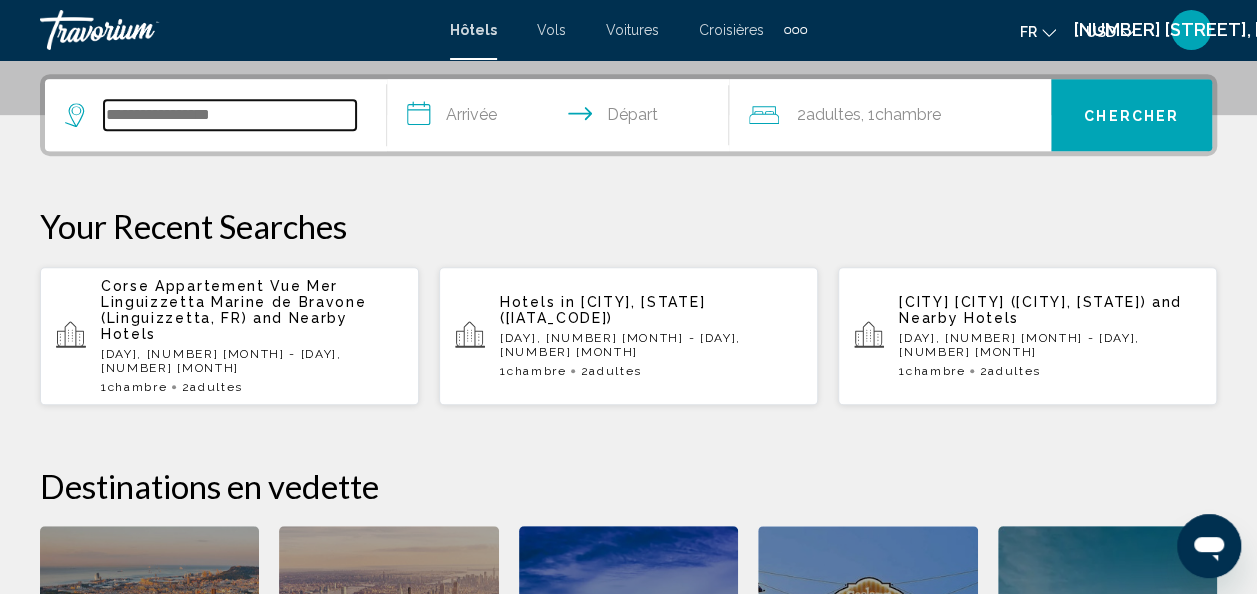 scroll, scrollTop: 494, scrollLeft: 0, axis: vertical 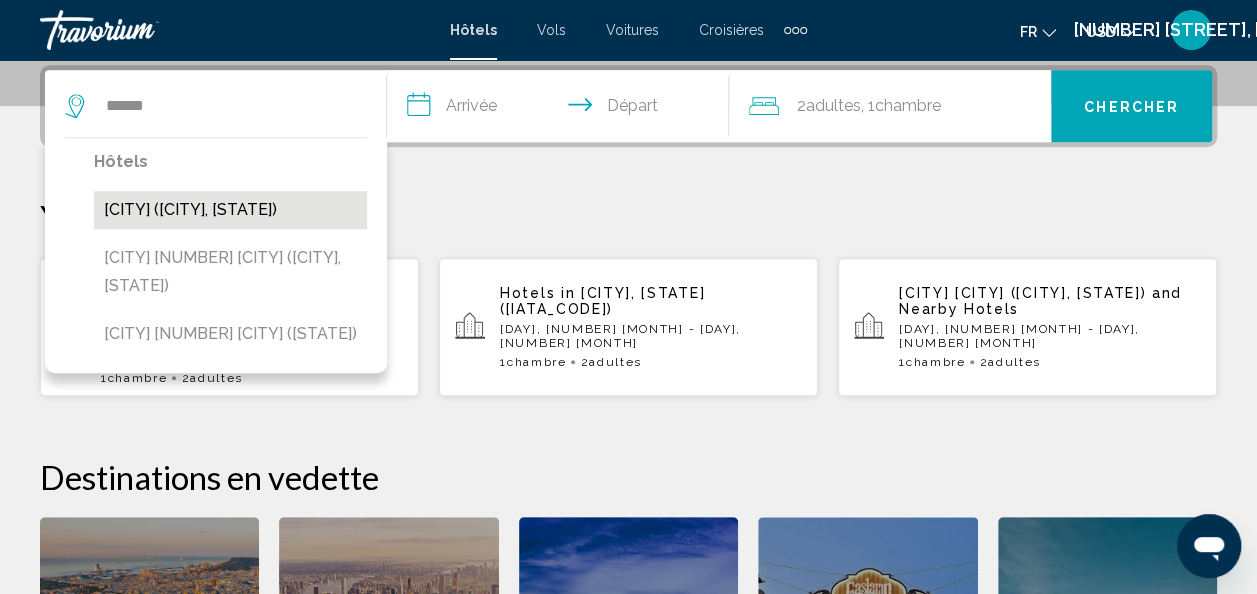 click on "[CITY] ([CITY], [STATE])" at bounding box center [230, 210] 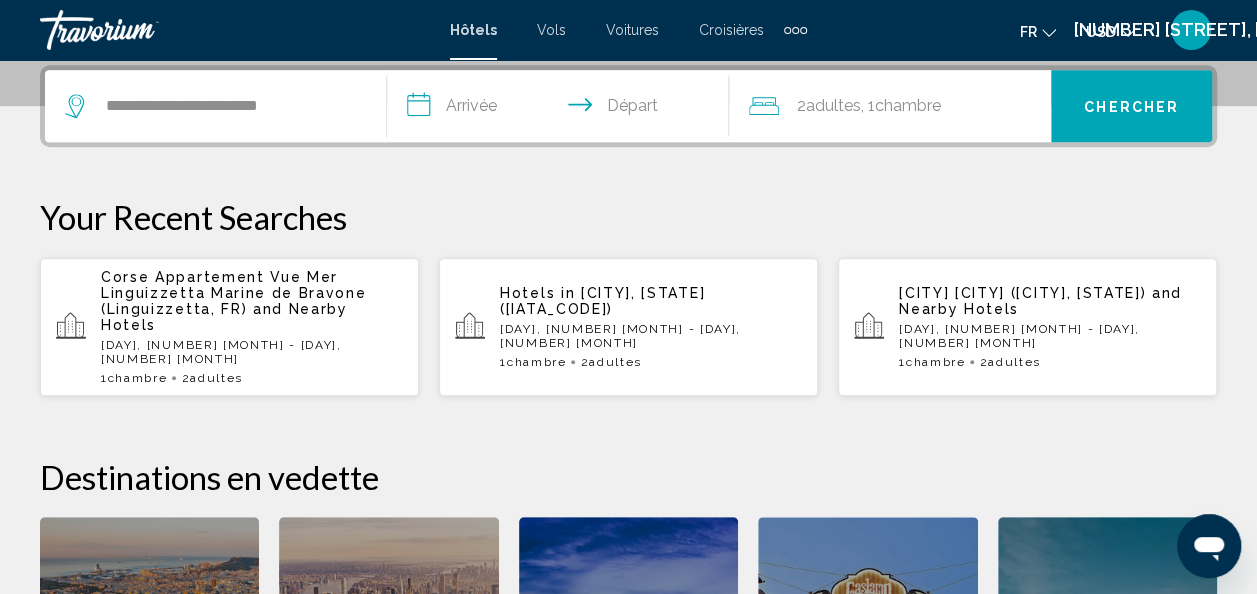 click on "**********" at bounding box center (562, 109) 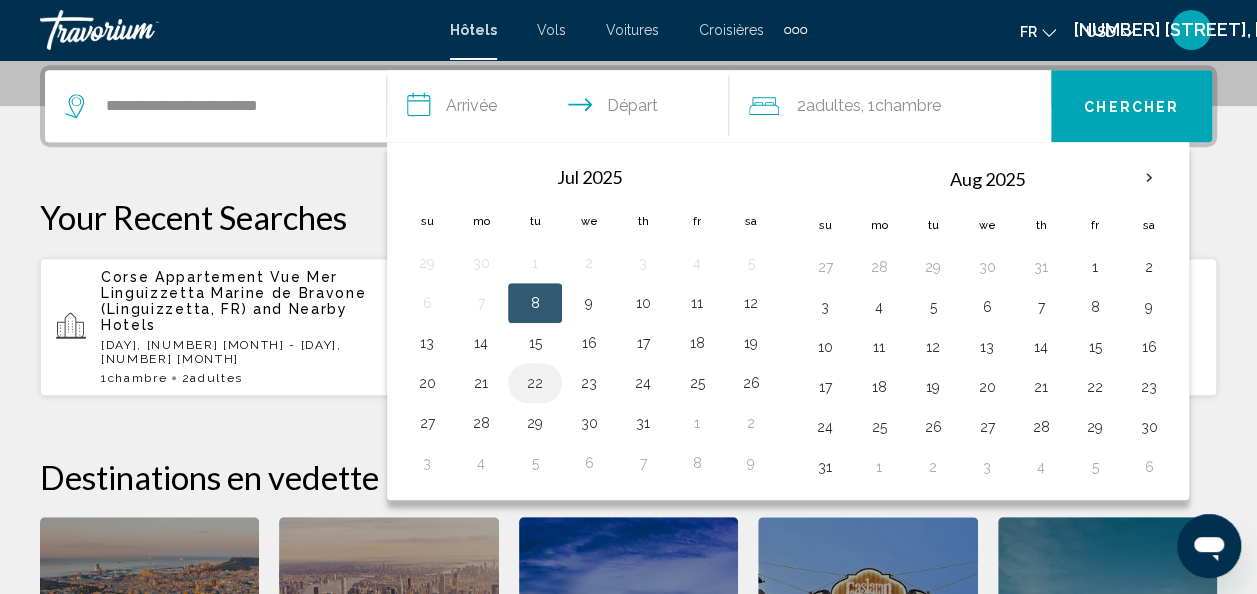 click on "22" at bounding box center [535, 383] 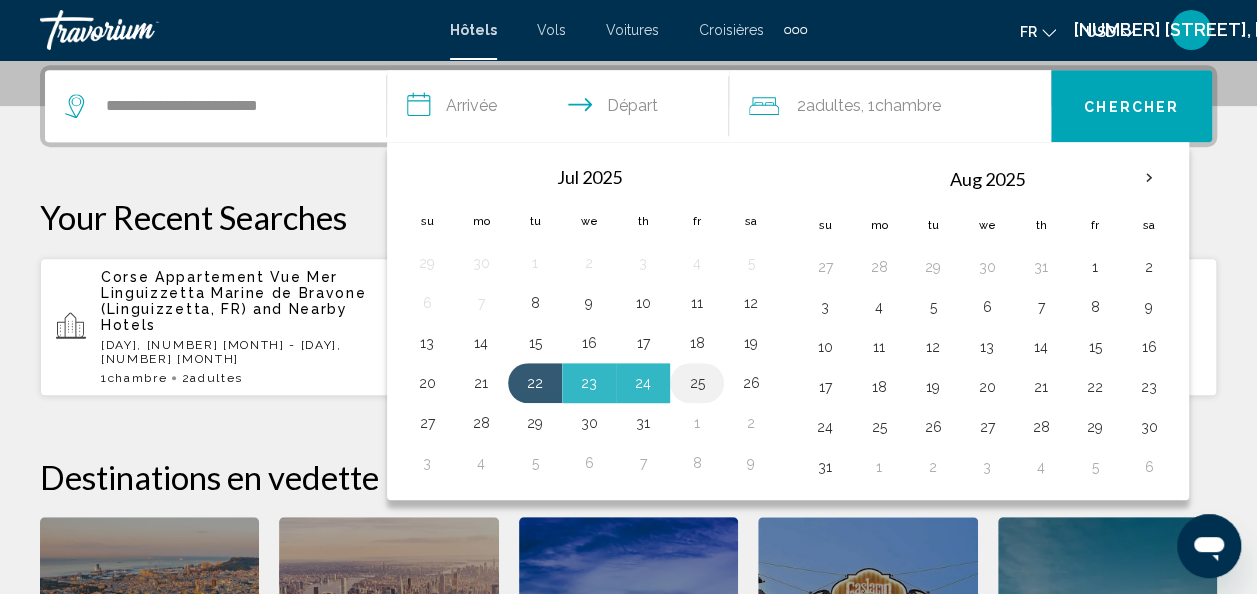 click on "25" at bounding box center [697, 383] 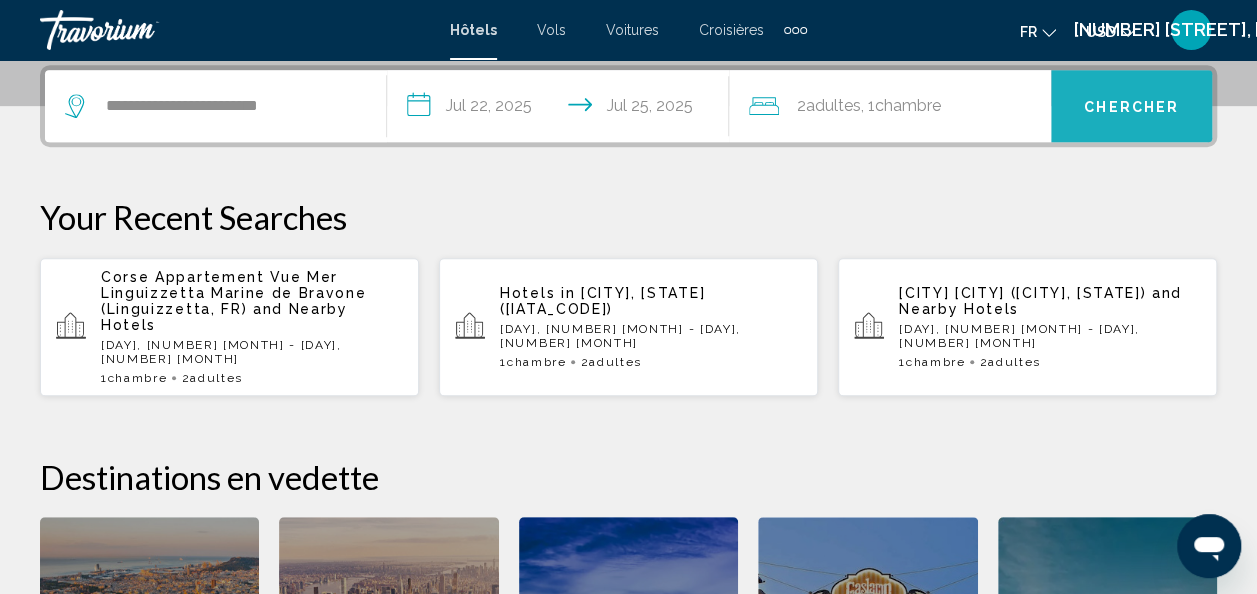 click on "Chercher" at bounding box center (1131, 106) 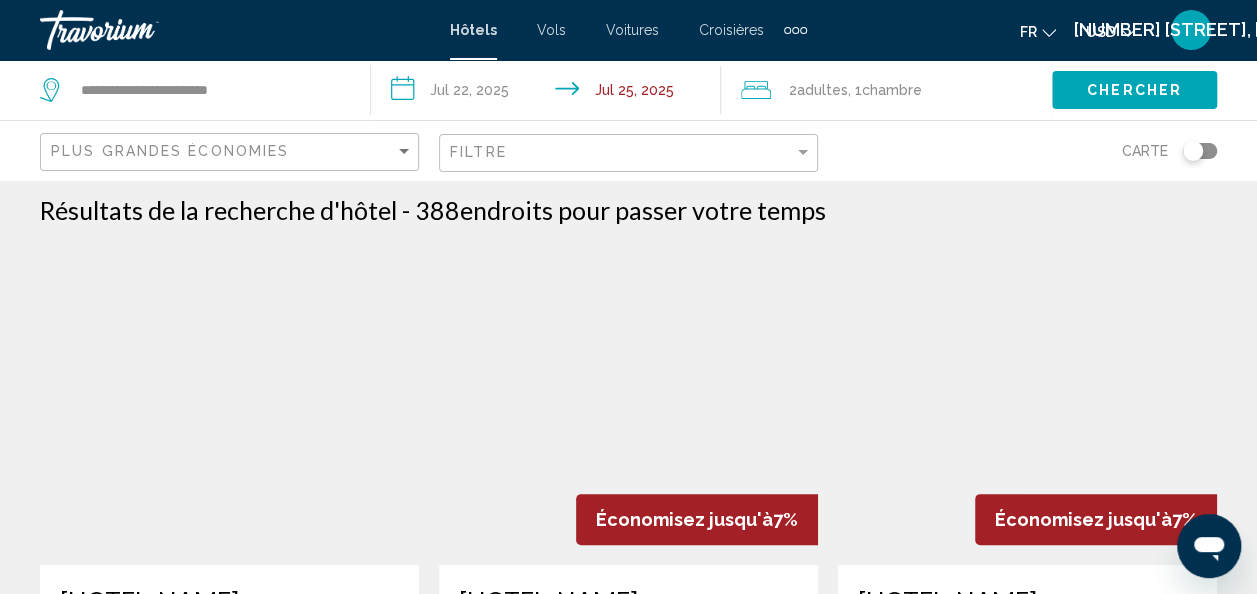 scroll, scrollTop: 6, scrollLeft: 0, axis: vertical 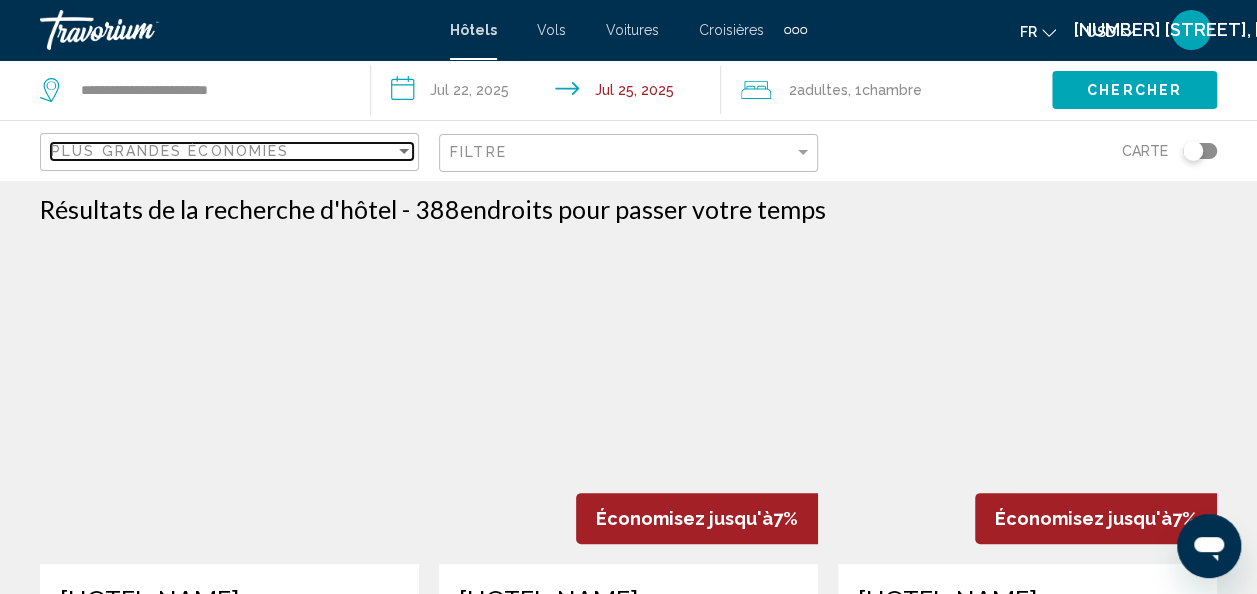 click at bounding box center (404, 151) 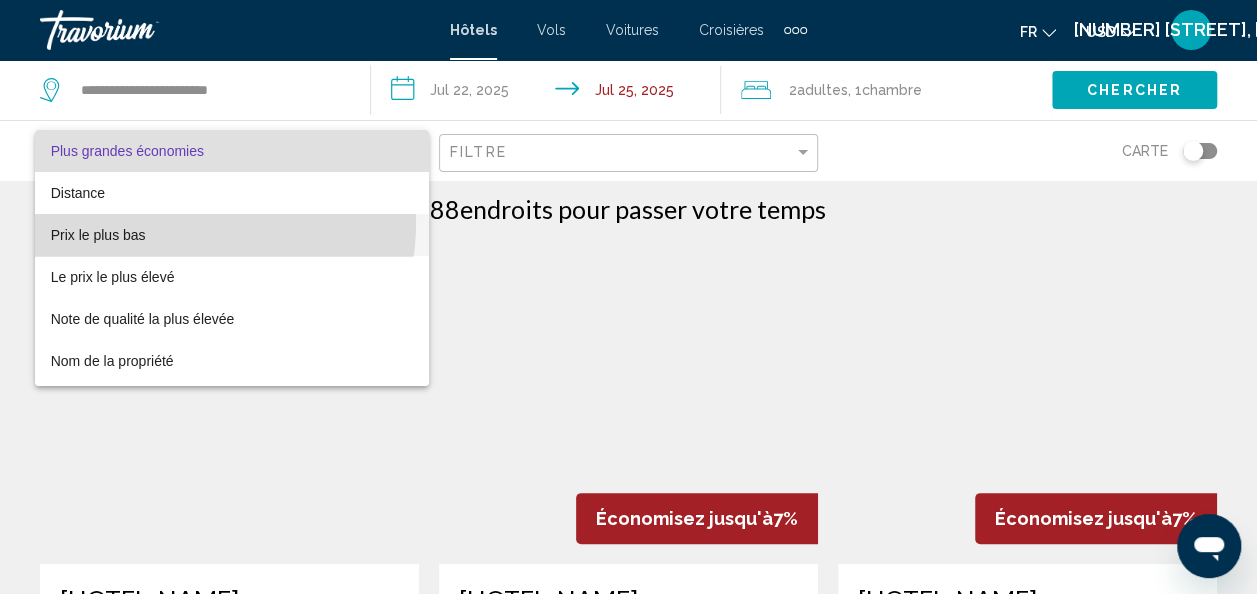 click on "Prix le plus bas" at bounding box center [232, 235] 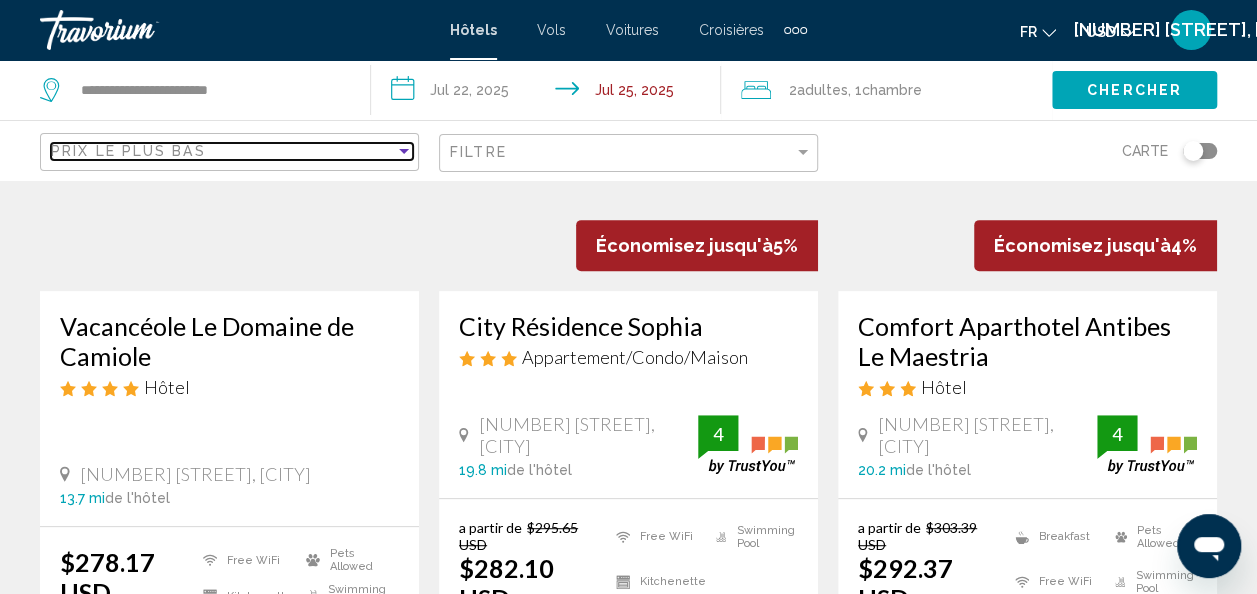 scroll, scrollTop: 293, scrollLeft: 0, axis: vertical 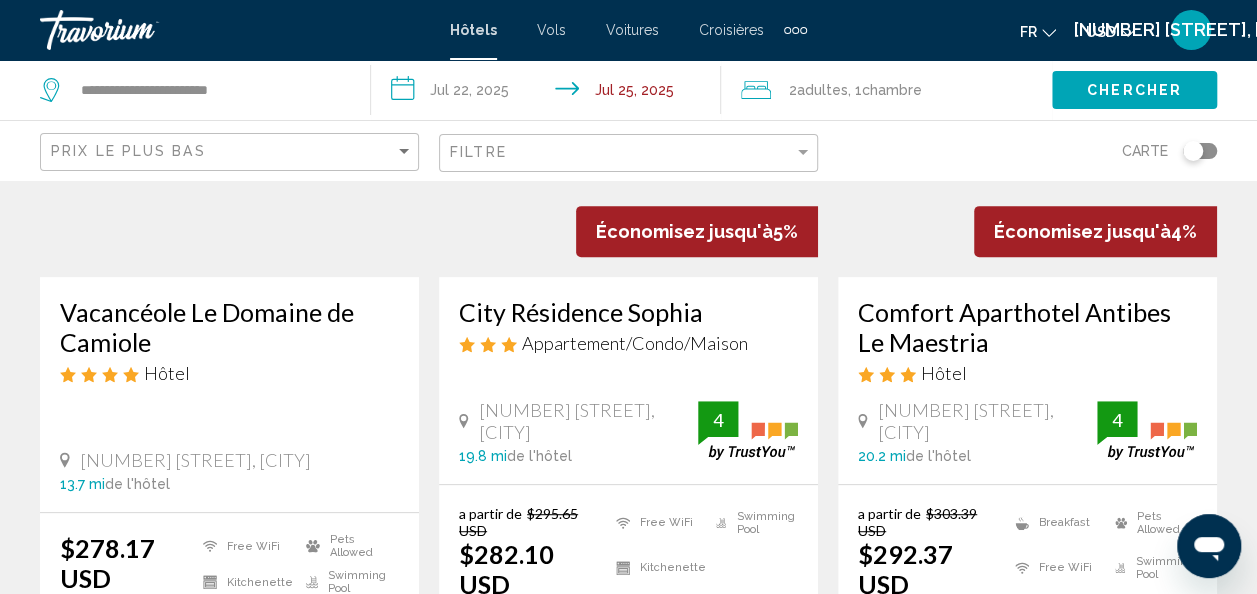 click at bounding box center (1128, 33) 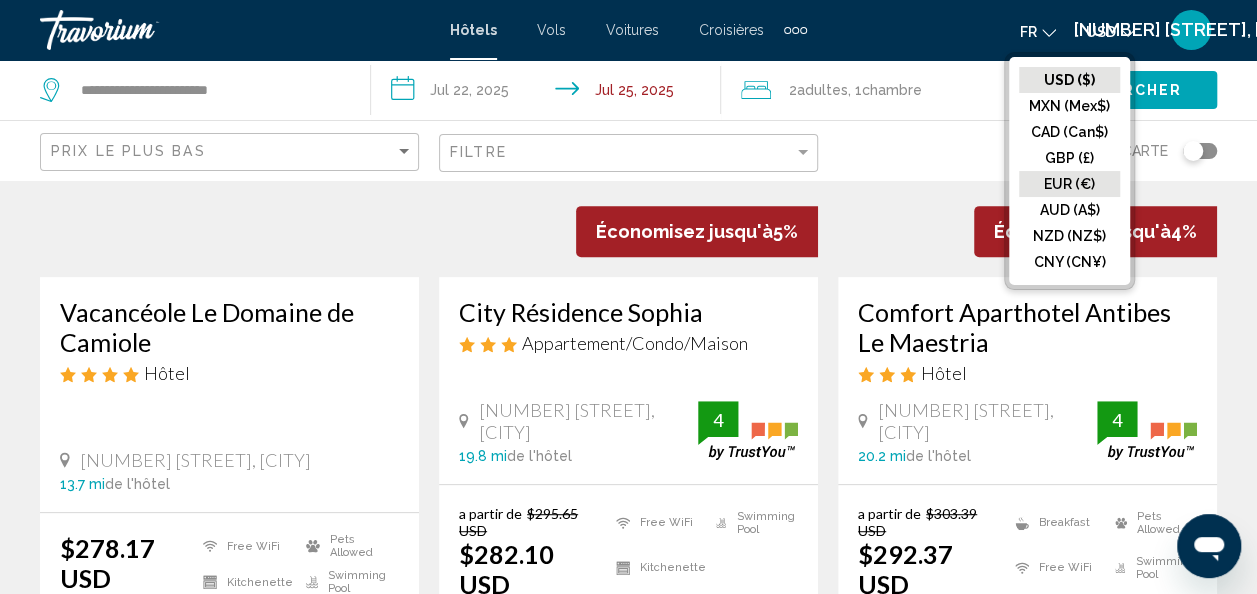 click on "EUR (€)" at bounding box center [1069, 80] 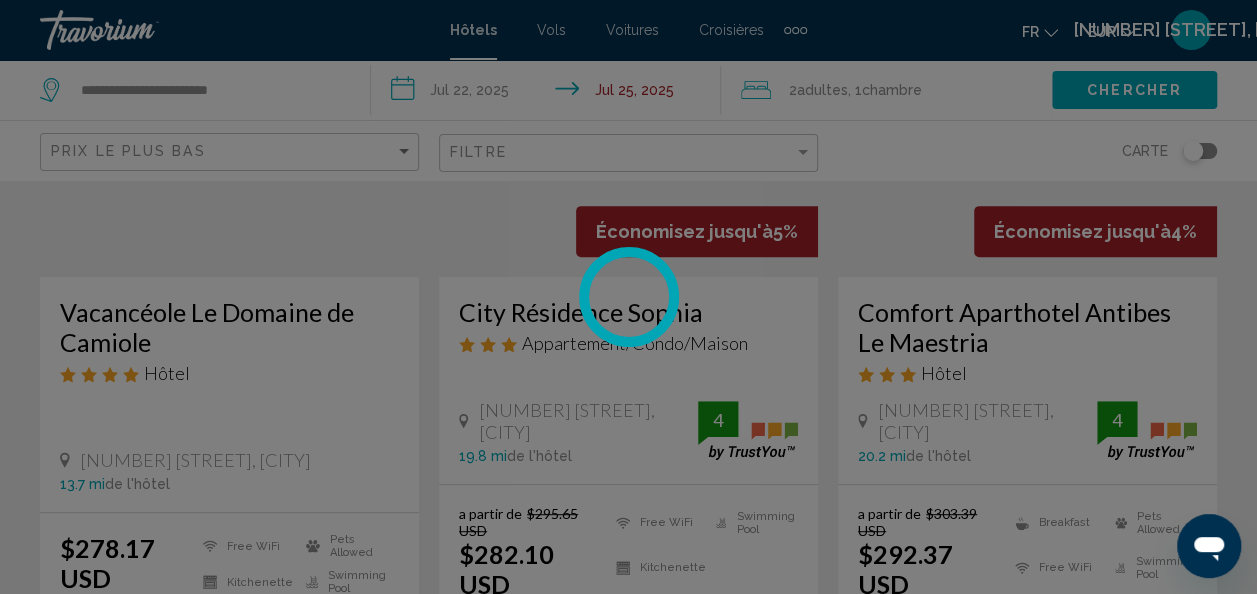 scroll, scrollTop: 62, scrollLeft: 0, axis: vertical 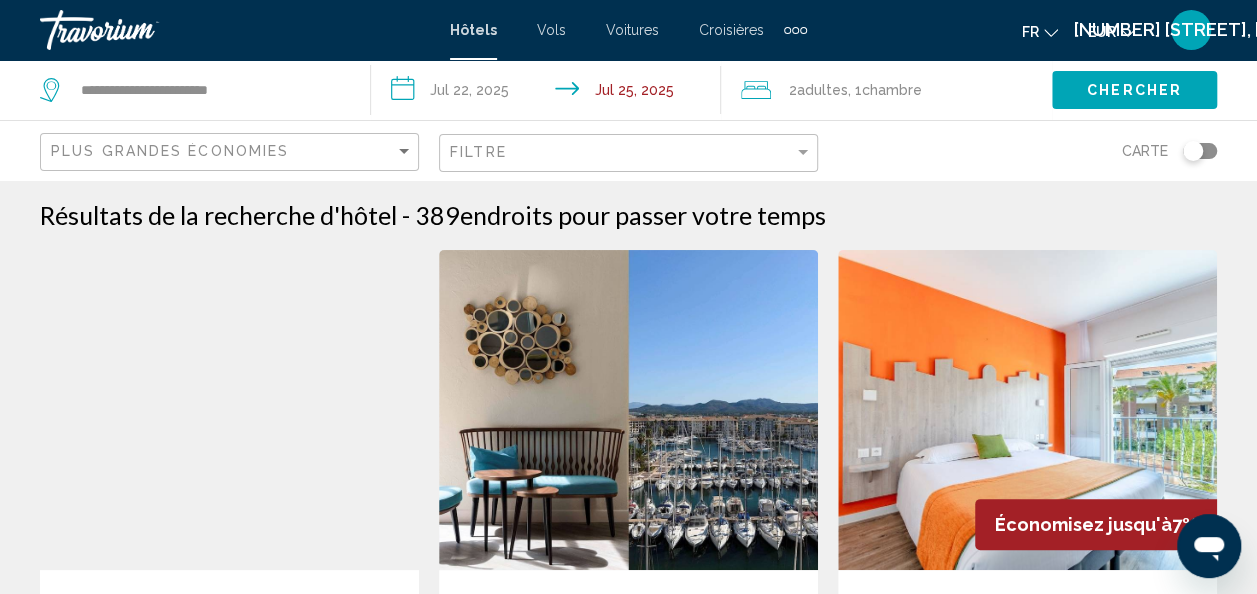 click on "Vols" at bounding box center (551, 30) 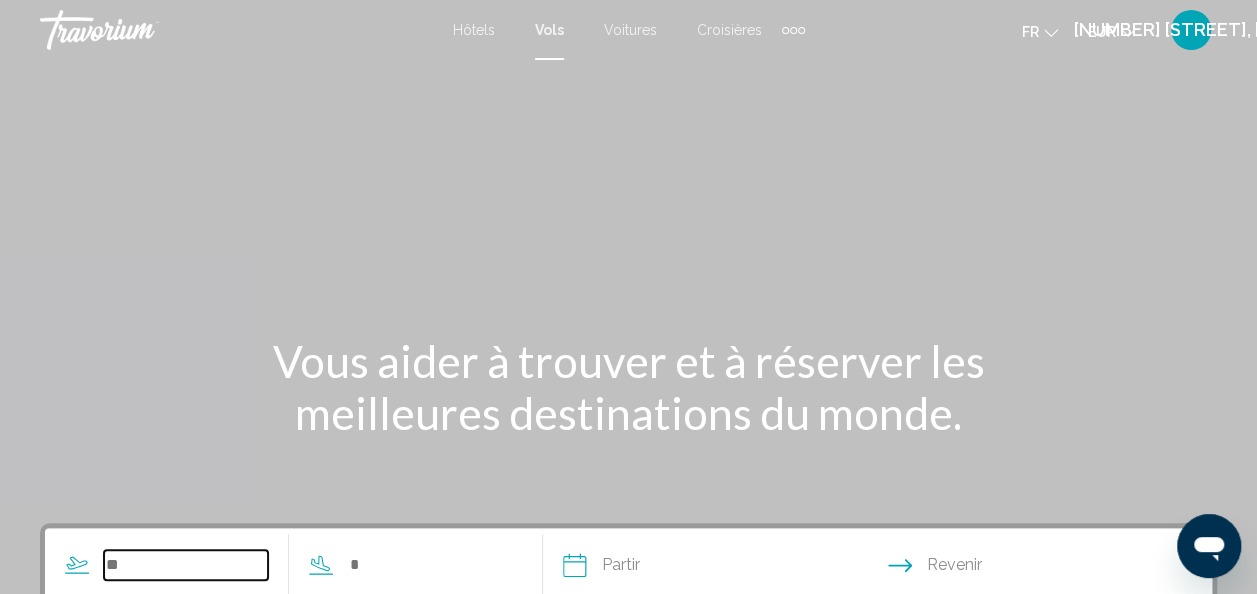 click at bounding box center (186, 565) 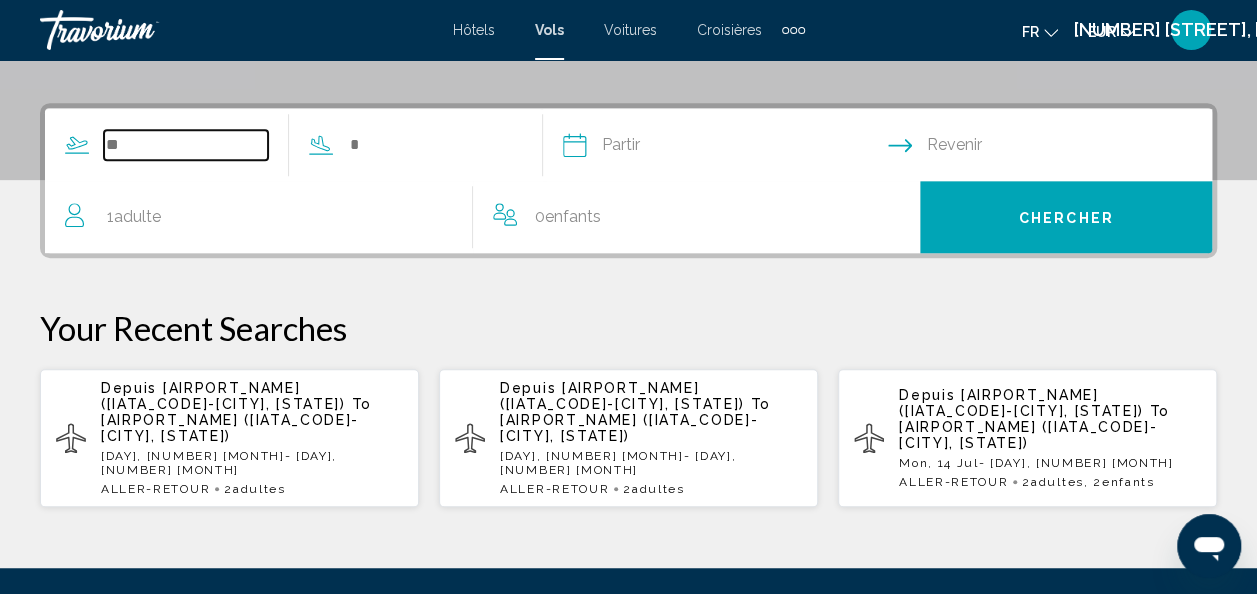 scroll, scrollTop: 458, scrollLeft: 0, axis: vertical 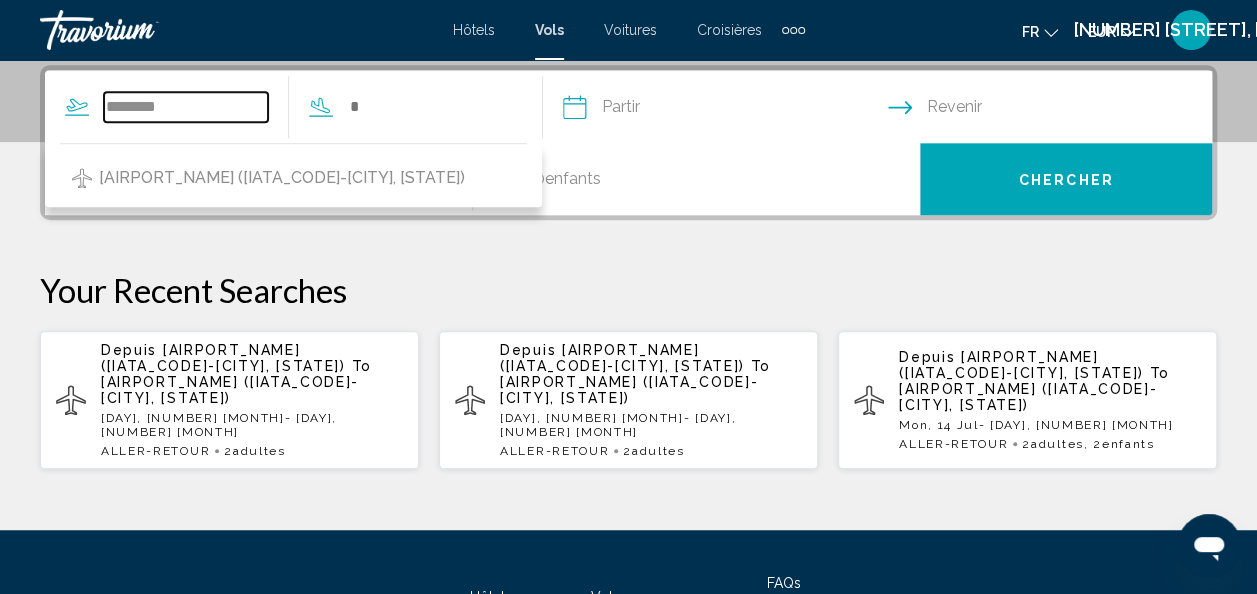 type on "********" 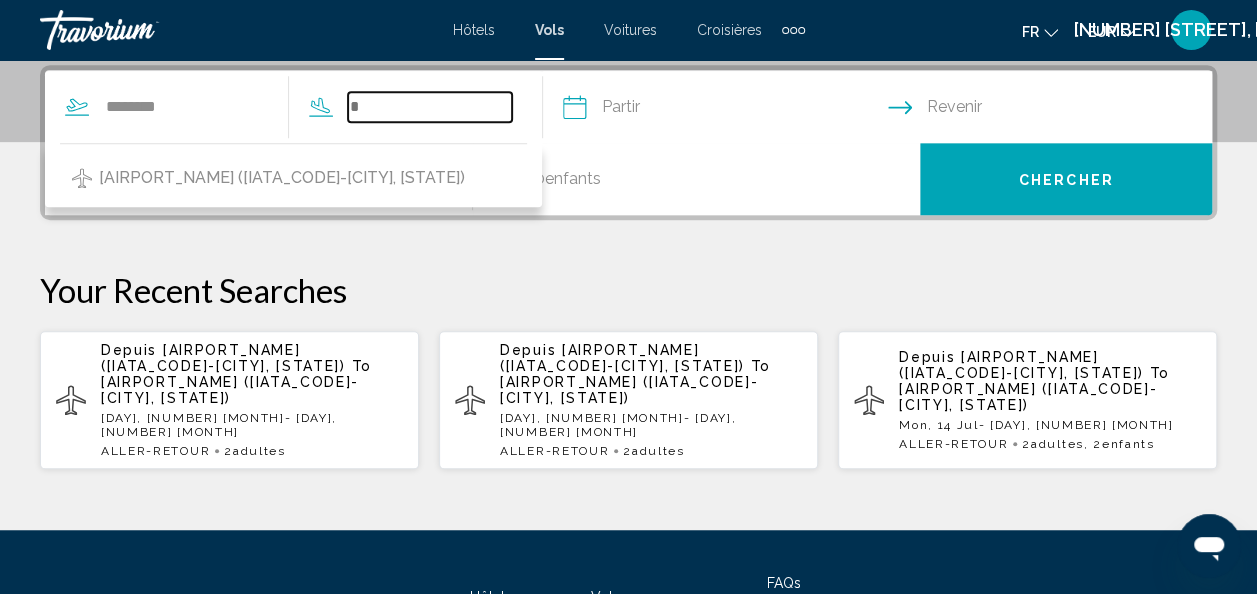 click at bounding box center (430, 107) 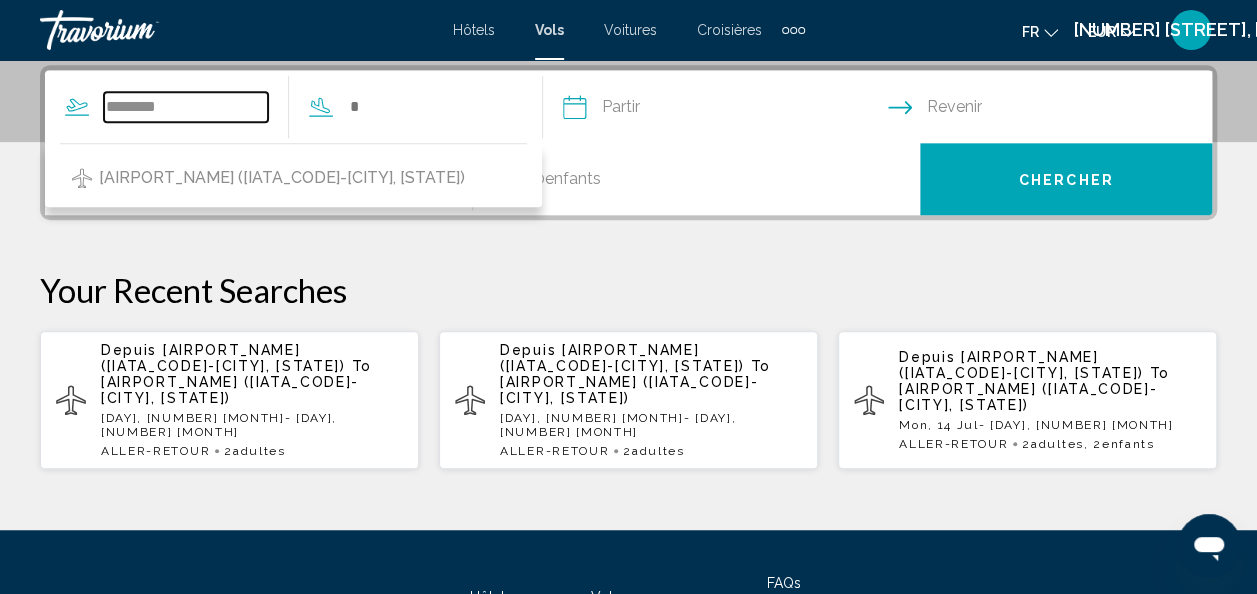 click on "********" at bounding box center (186, 107) 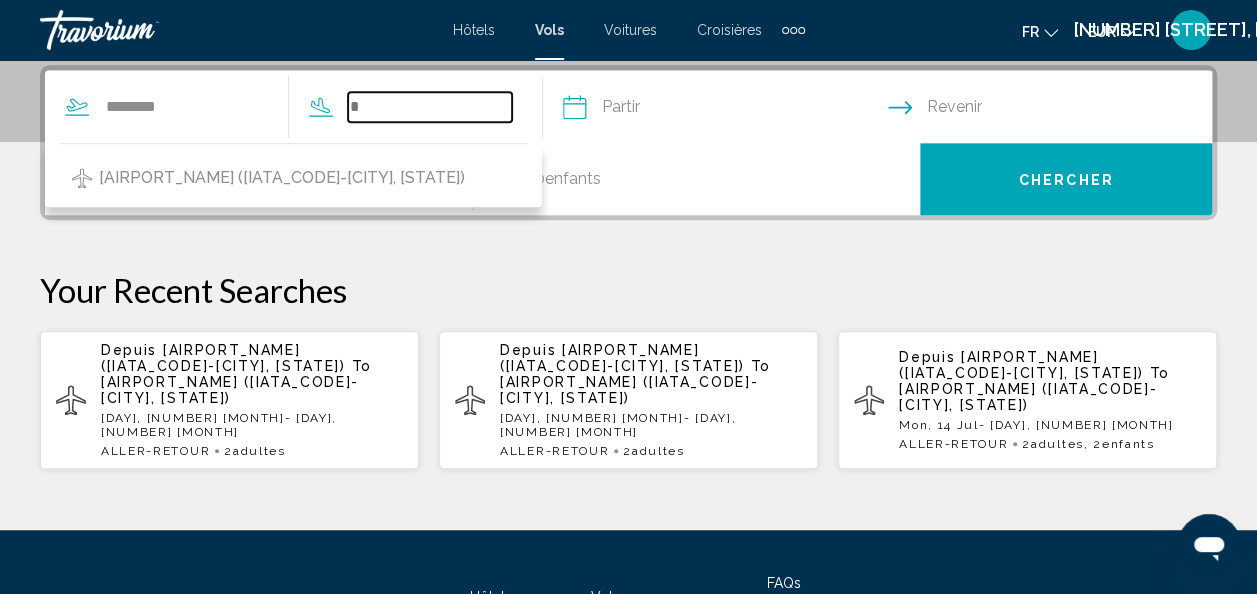 click at bounding box center [430, 107] 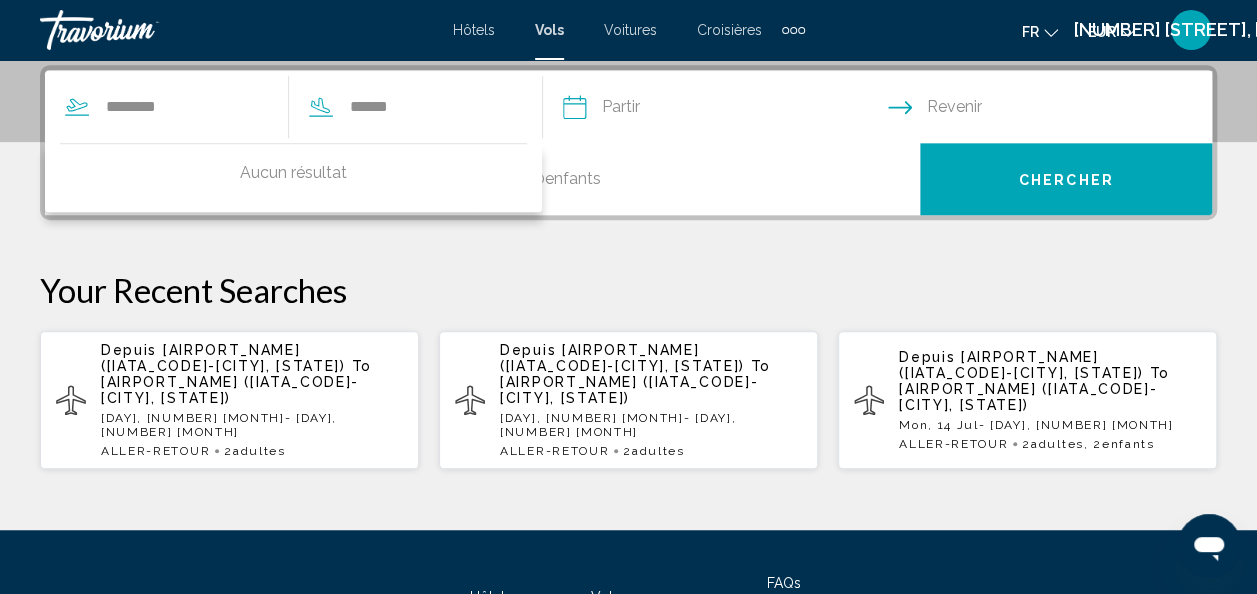 click at bounding box center [724, 110] 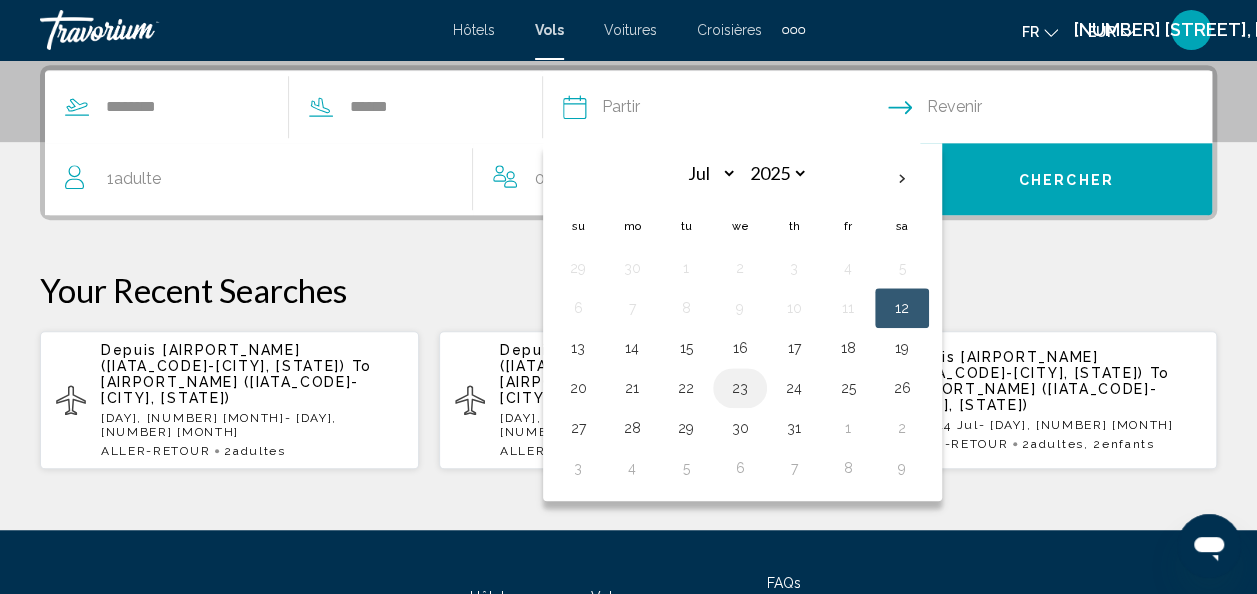 click on "23" at bounding box center (740, 388) 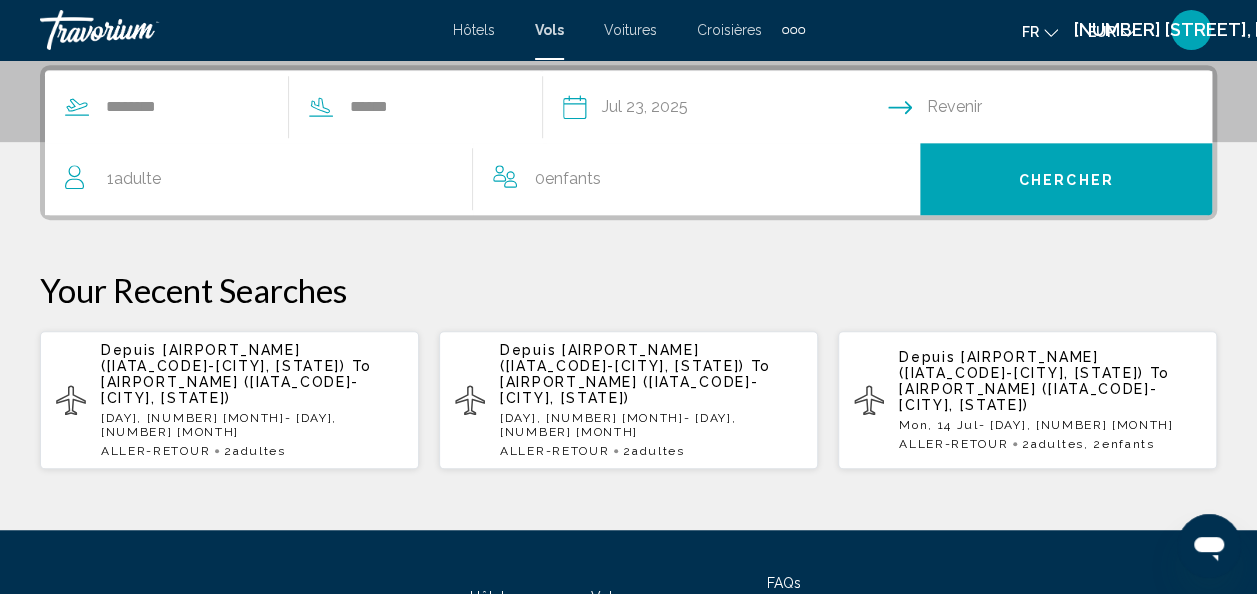 click at bounding box center [1054, 110] 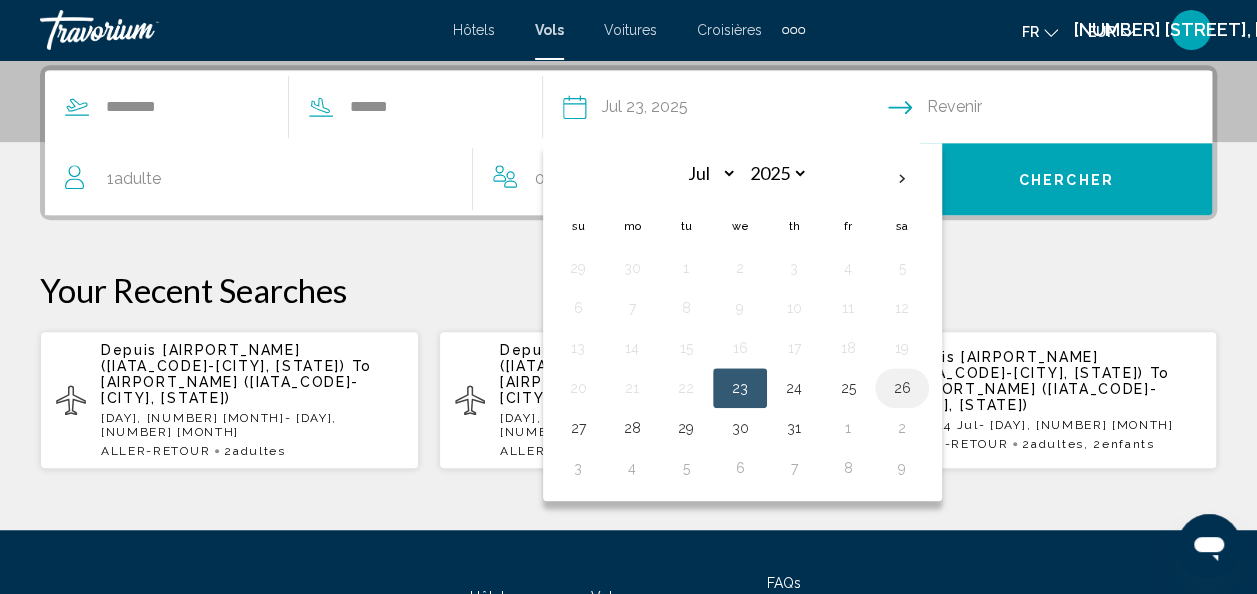 click on "26" at bounding box center [902, 388] 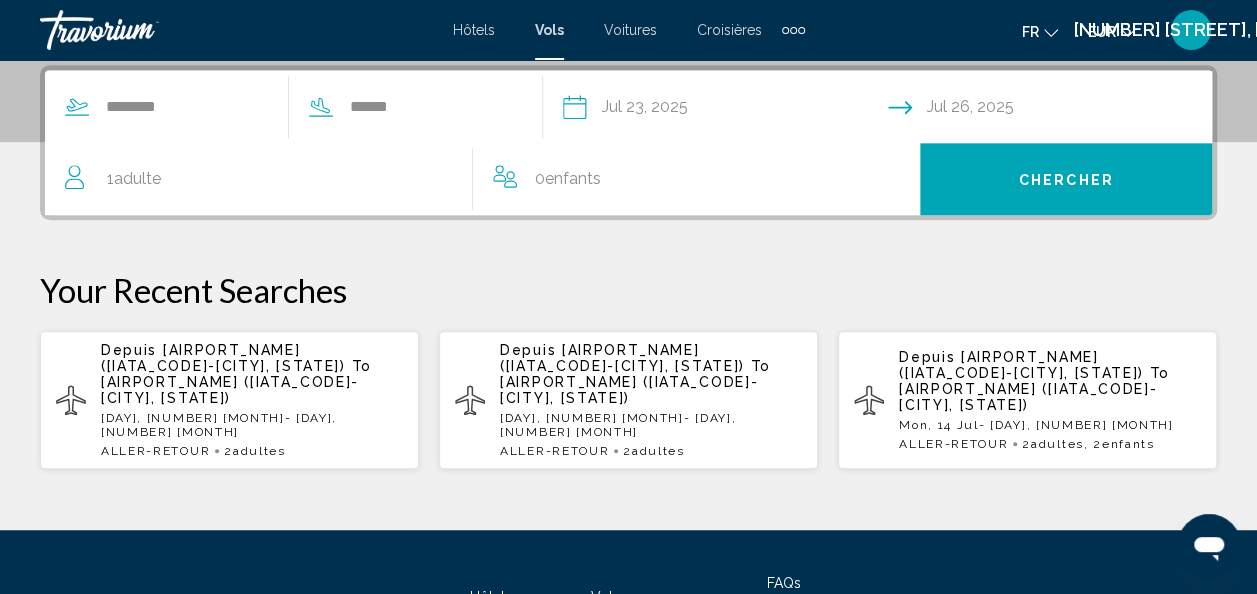 click on "Adulte" at bounding box center [137, 178] 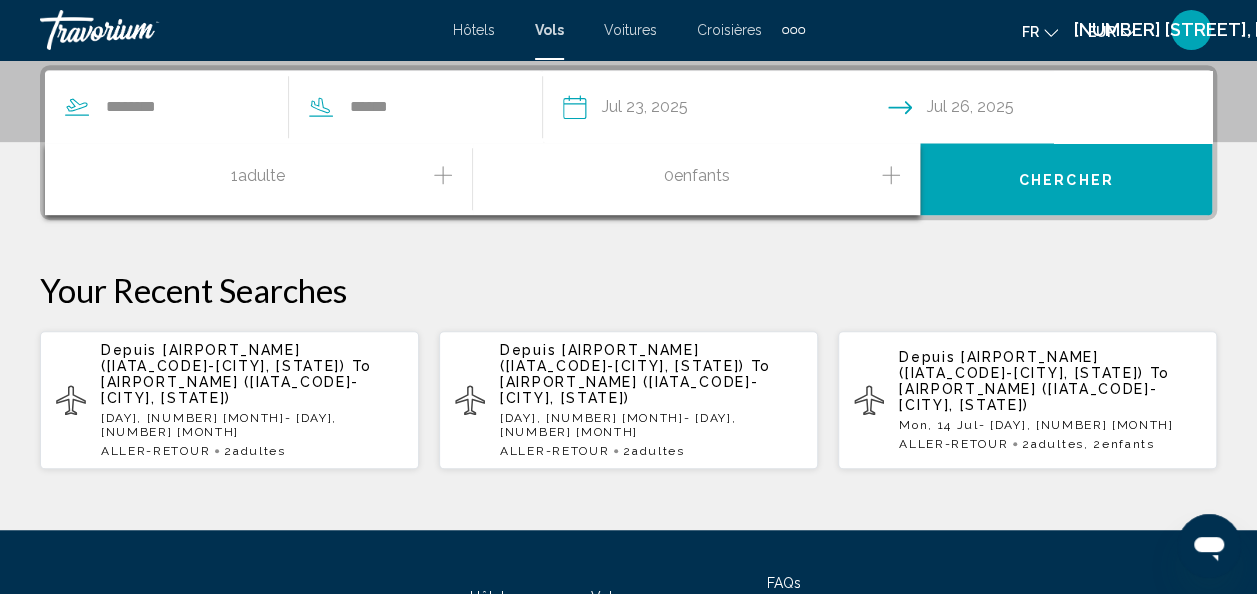 click at bounding box center [443, 175] 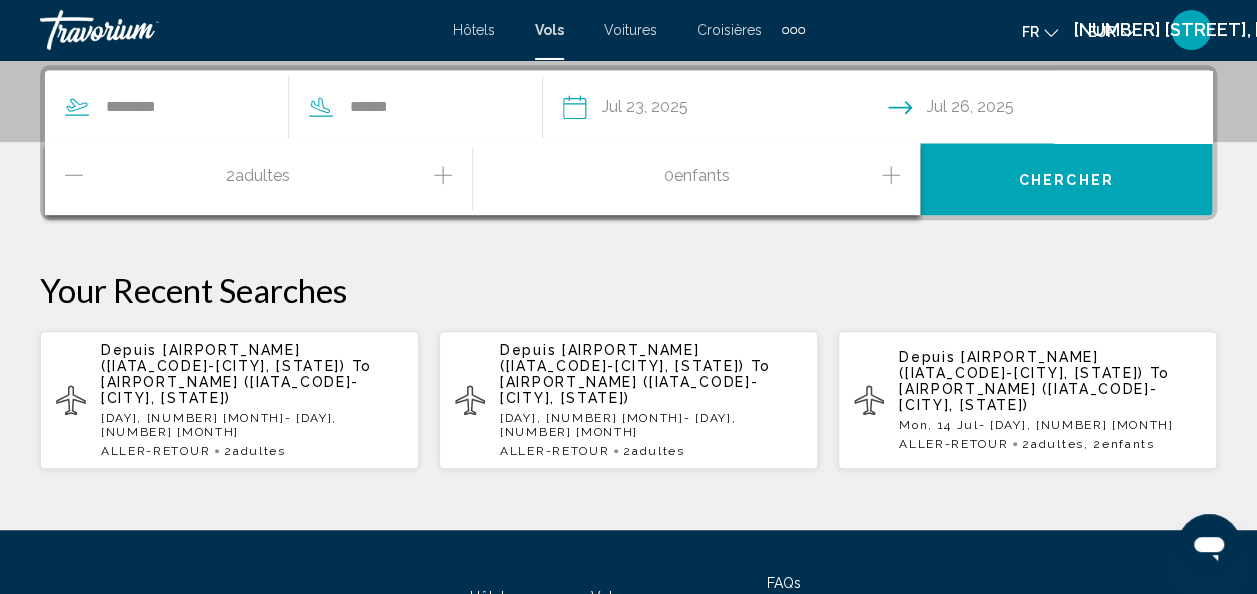 click on "Chercher" at bounding box center [1066, 180] 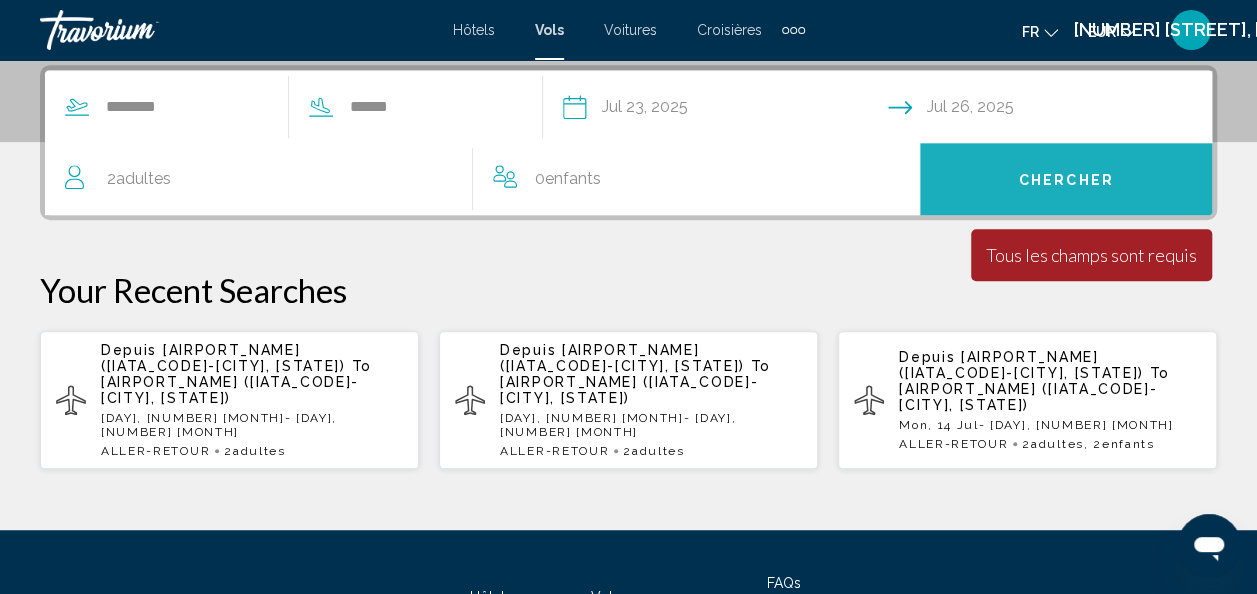 click on "Chercher" at bounding box center [1066, 180] 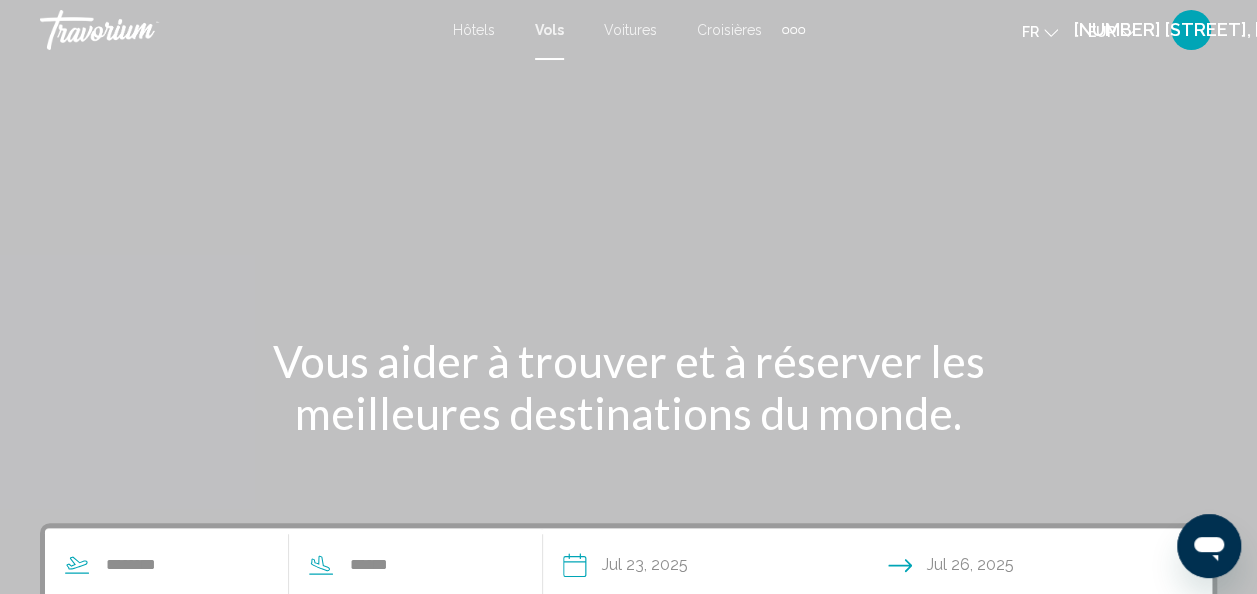 scroll, scrollTop: 149, scrollLeft: 0, axis: vertical 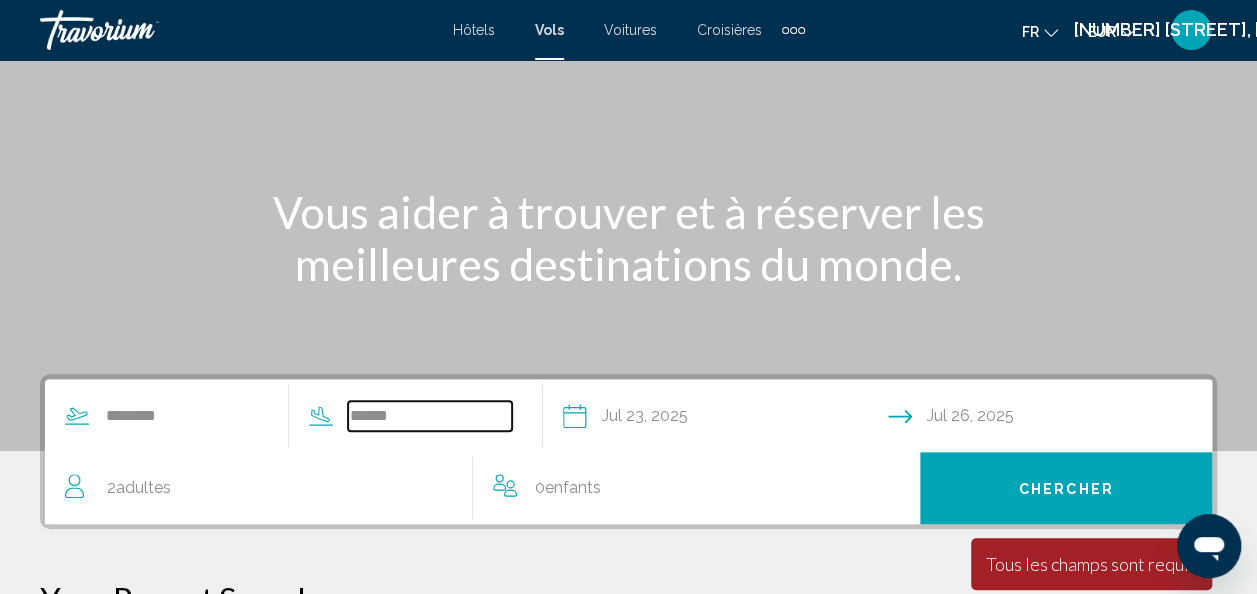 click on "******" at bounding box center (430, 416) 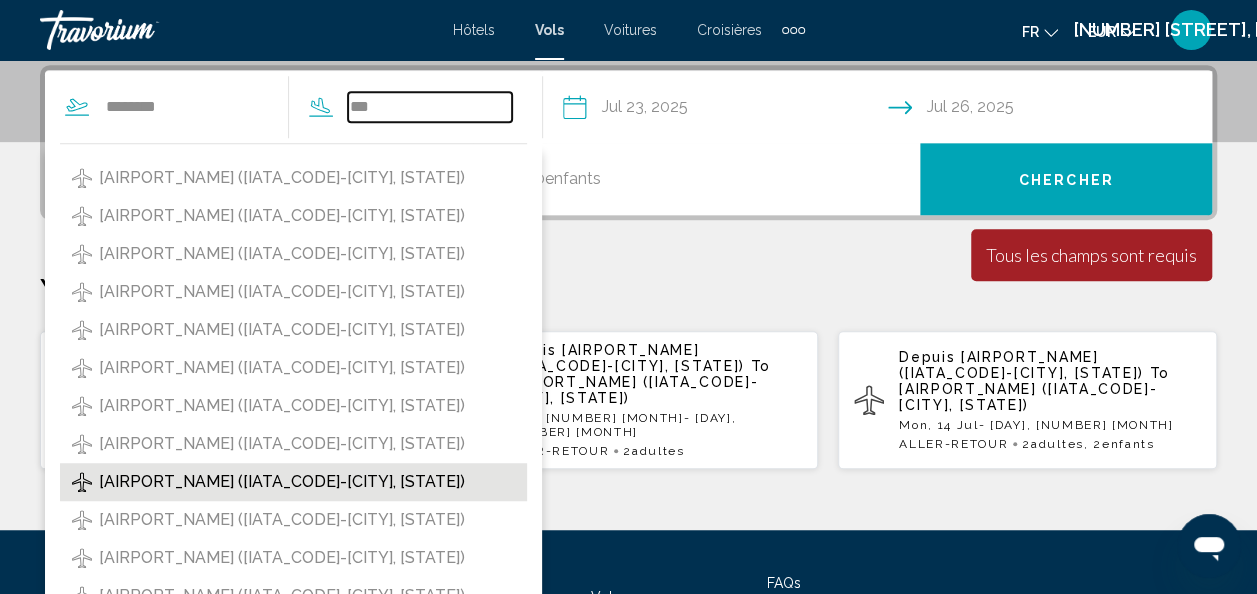 scroll, scrollTop: 609, scrollLeft: 0, axis: vertical 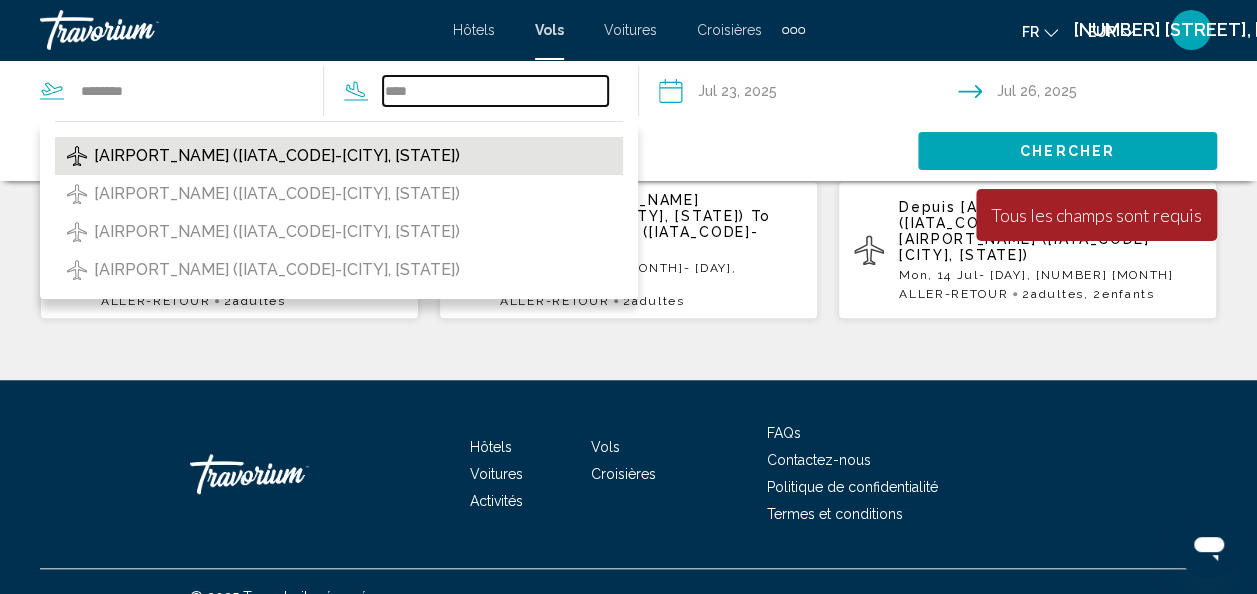 type on "****" 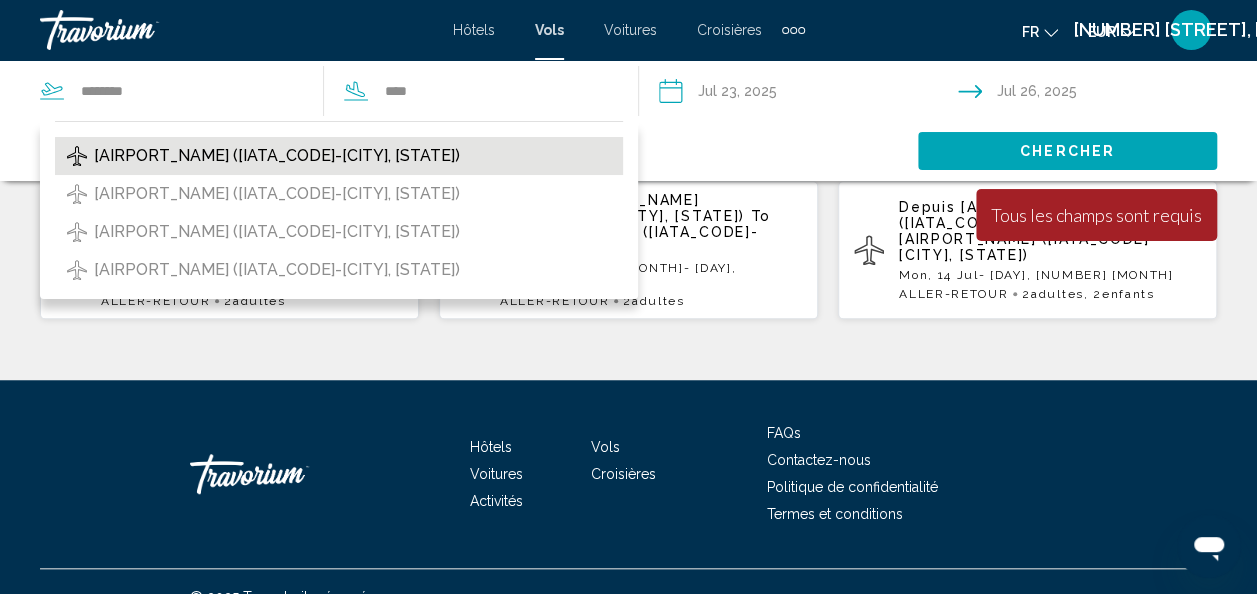 click on "[AIRPORT_NAME] ([IATA_CODE]-[CITY], [STATE])" at bounding box center [277, 156] 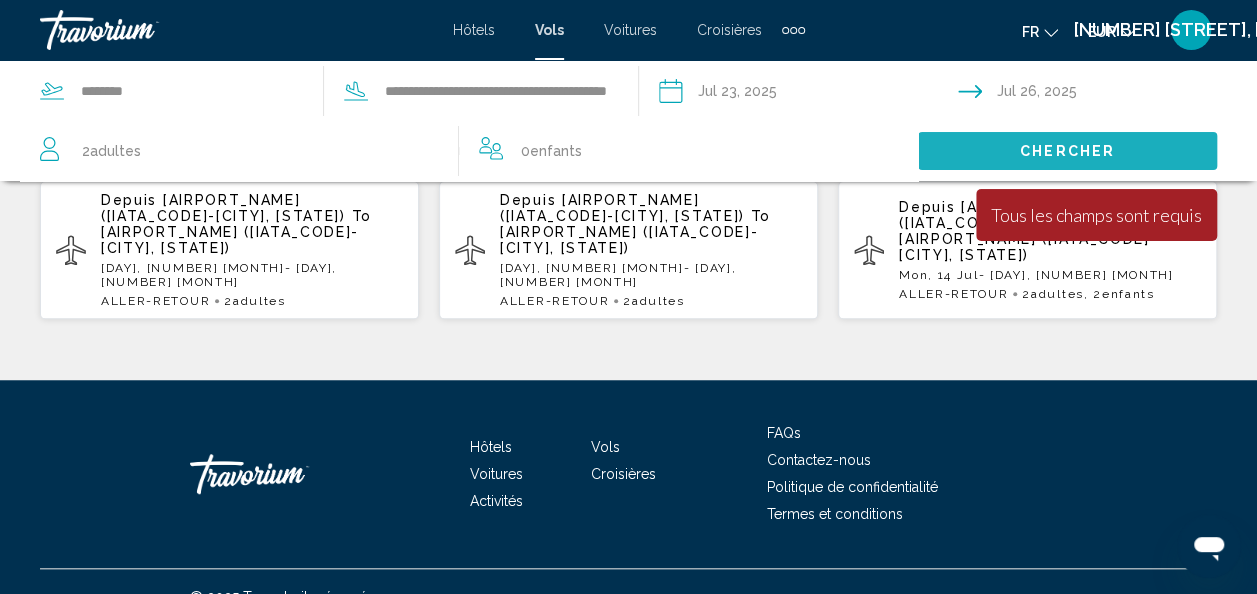 click on "Chercher" at bounding box center (1067, 152) 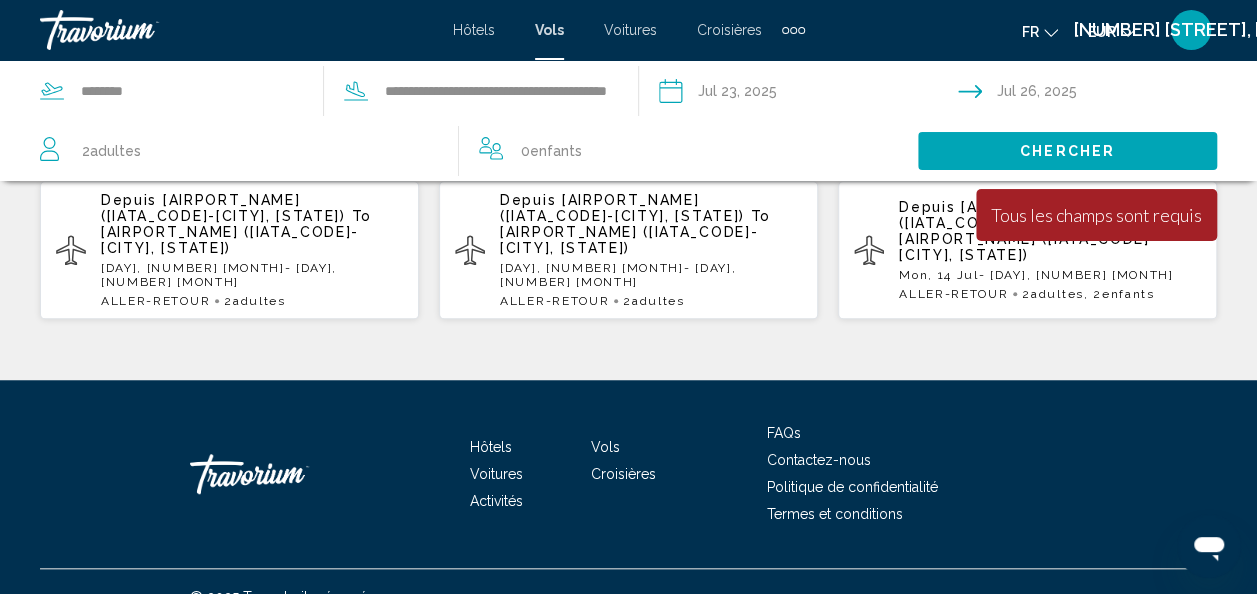 click on "Tous les champs sont requis" at bounding box center [1096, 215] 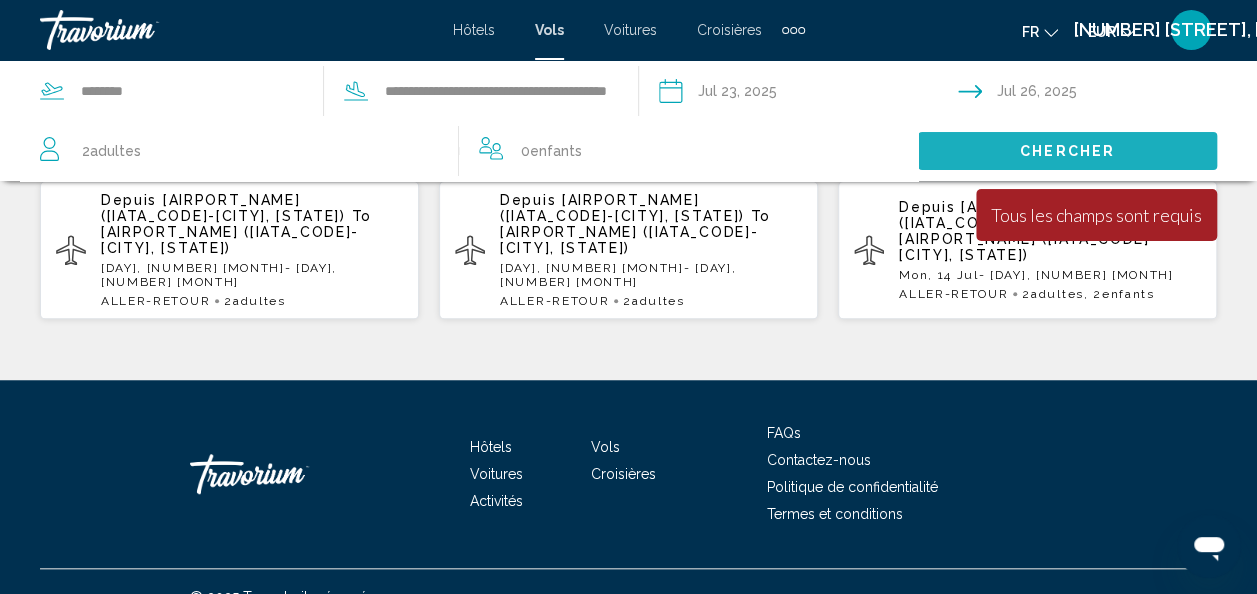 click on "Chercher" at bounding box center (1067, 152) 